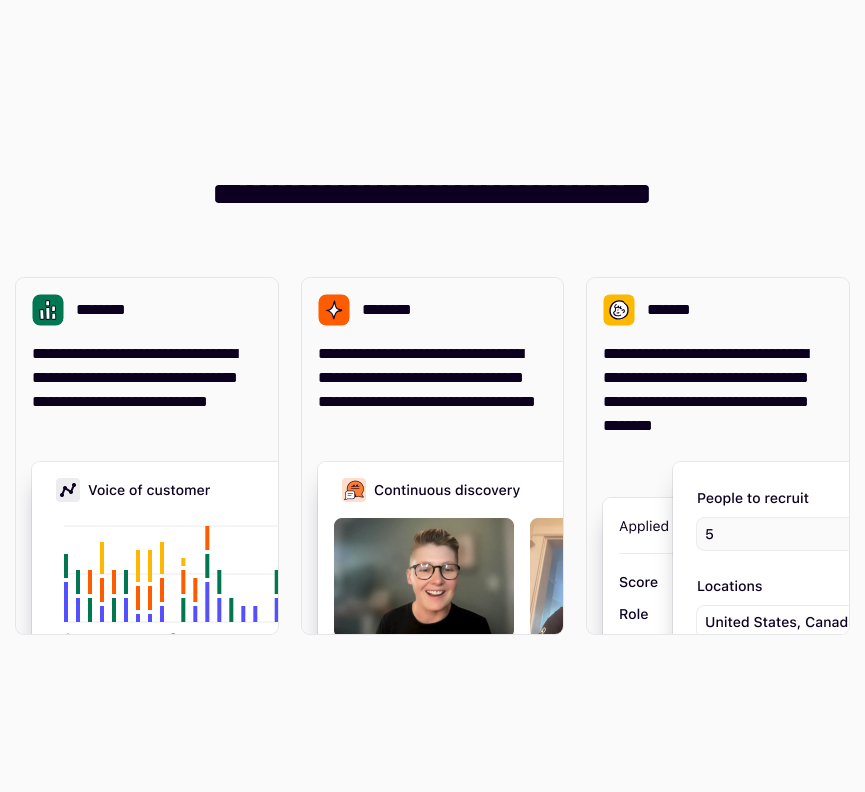 scroll, scrollTop: 0, scrollLeft: 0, axis: both 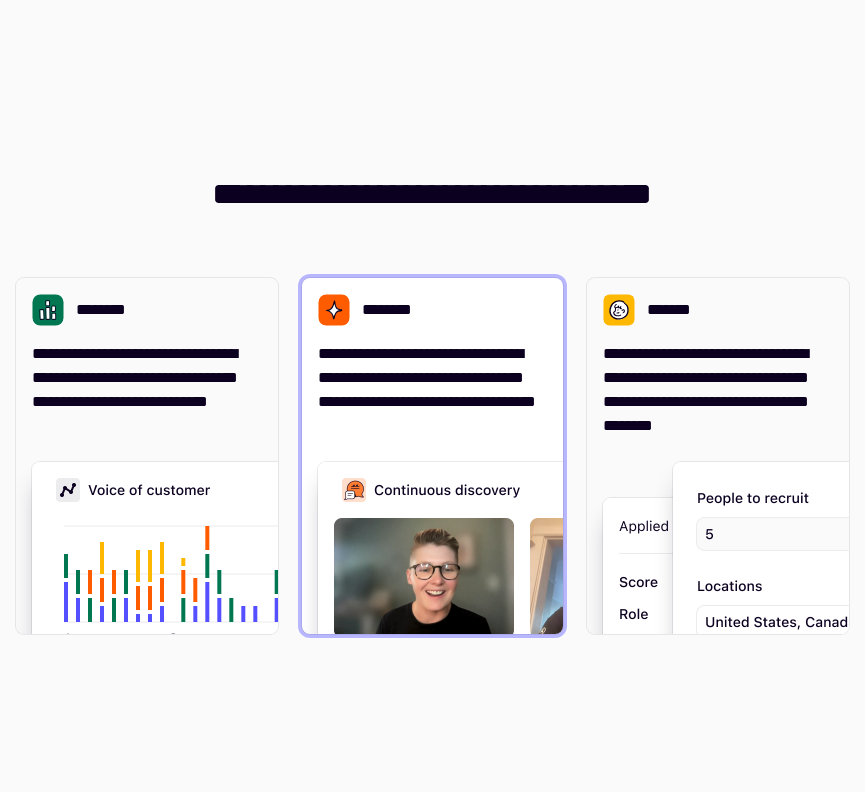 click on "**********" at bounding box center [433, 390] 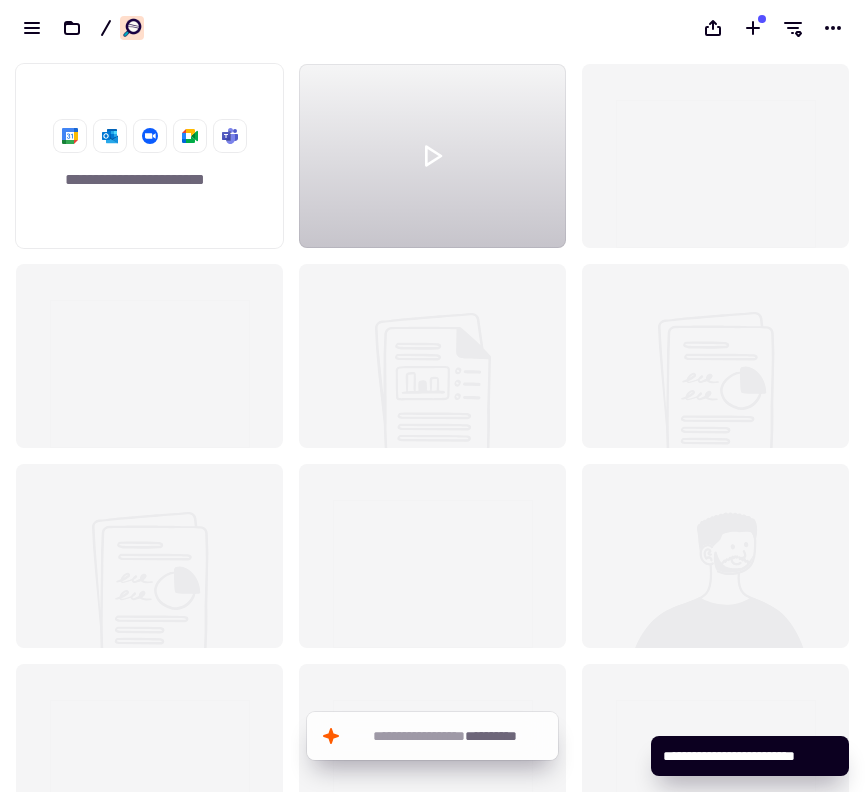 scroll, scrollTop: 1, scrollLeft: 1, axis: both 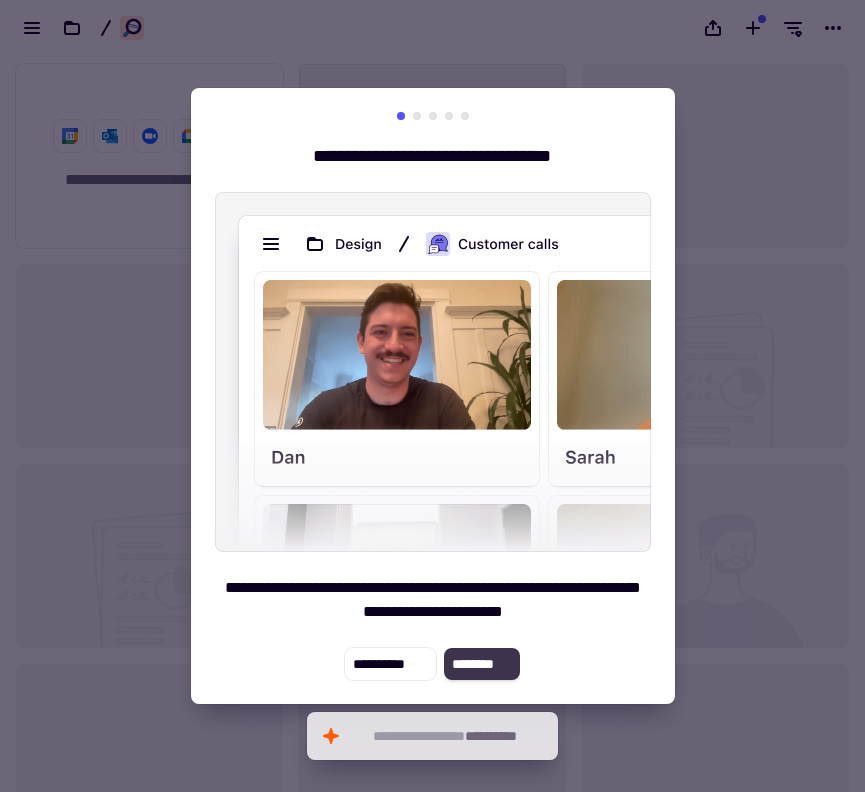 click on "********" 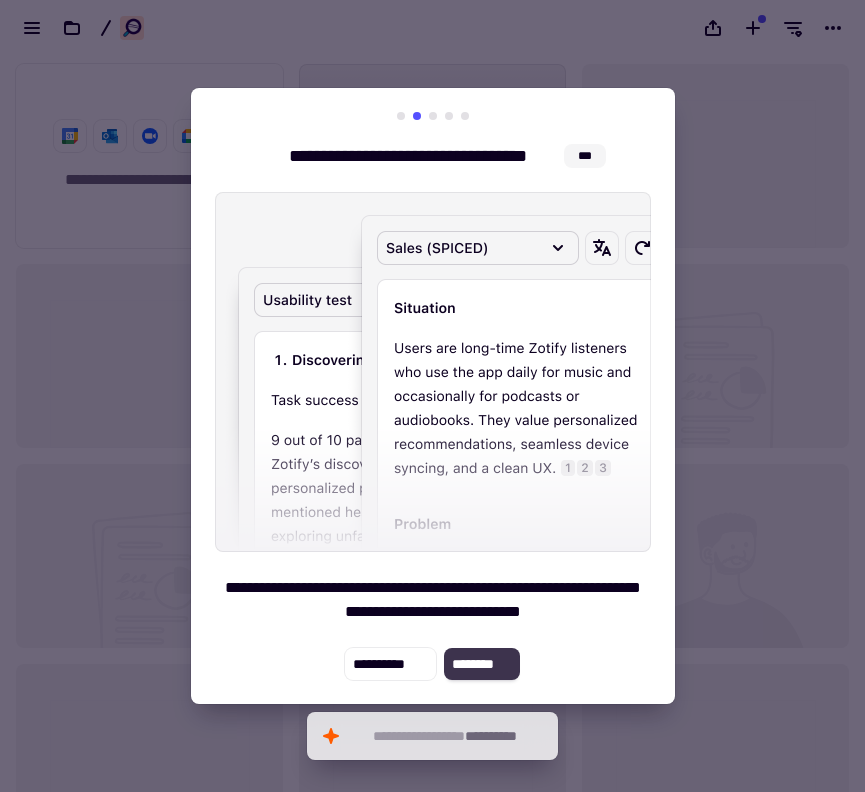click on "********" 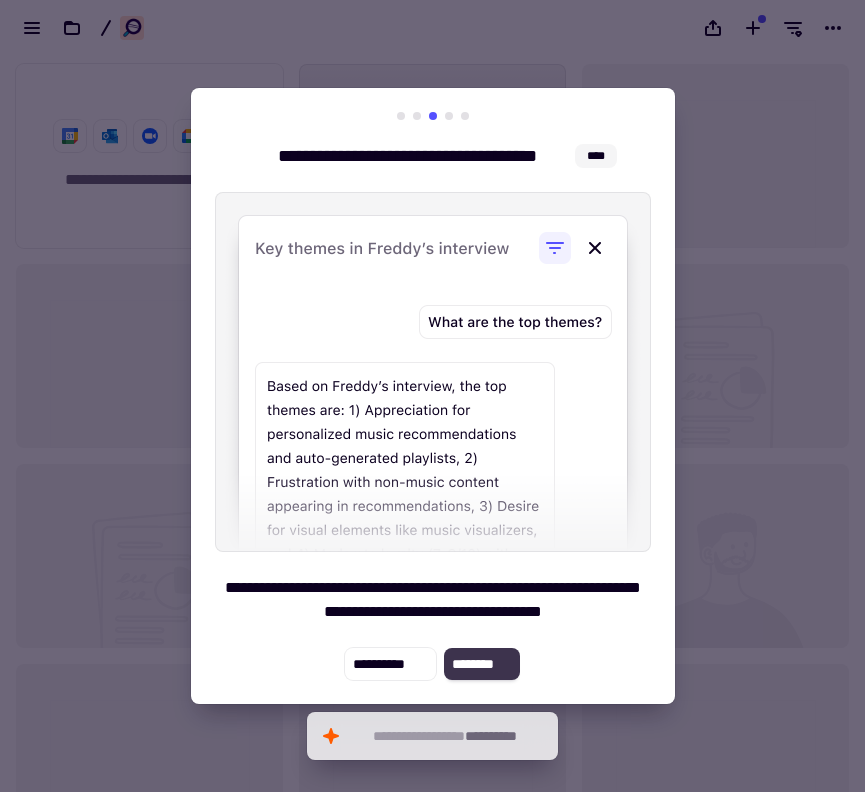 click on "********" 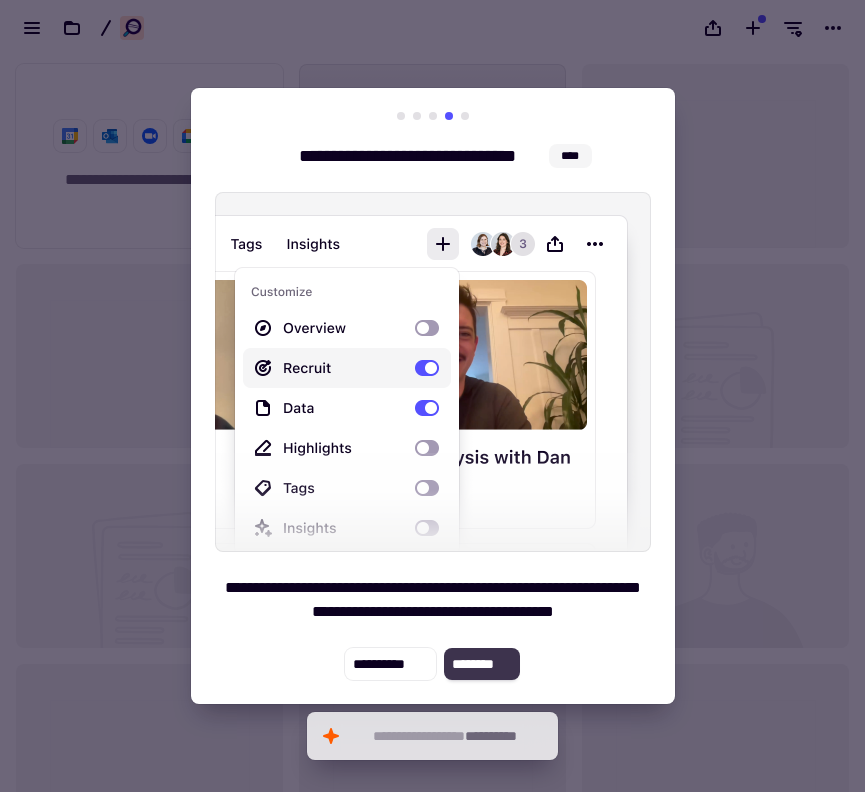 click on "********" 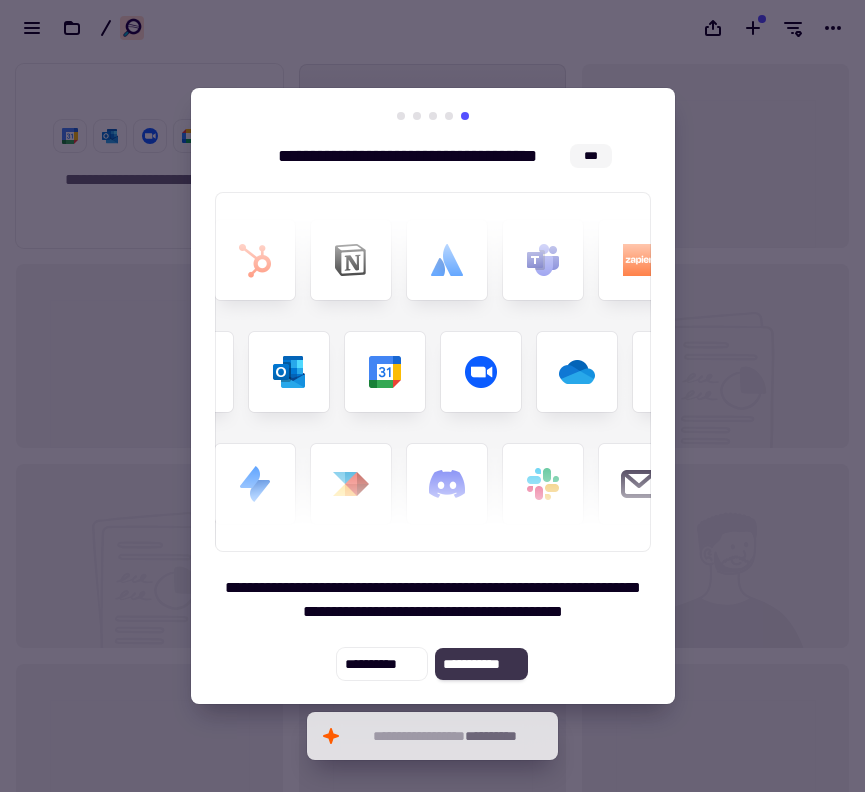 click on "**********" 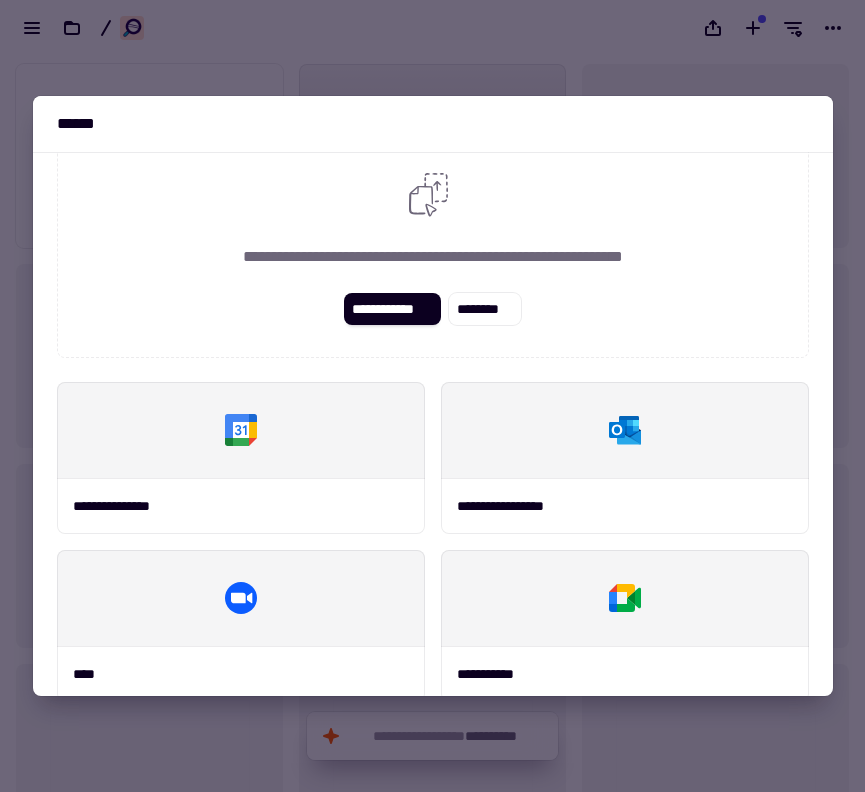 scroll, scrollTop: 0, scrollLeft: 0, axis: both 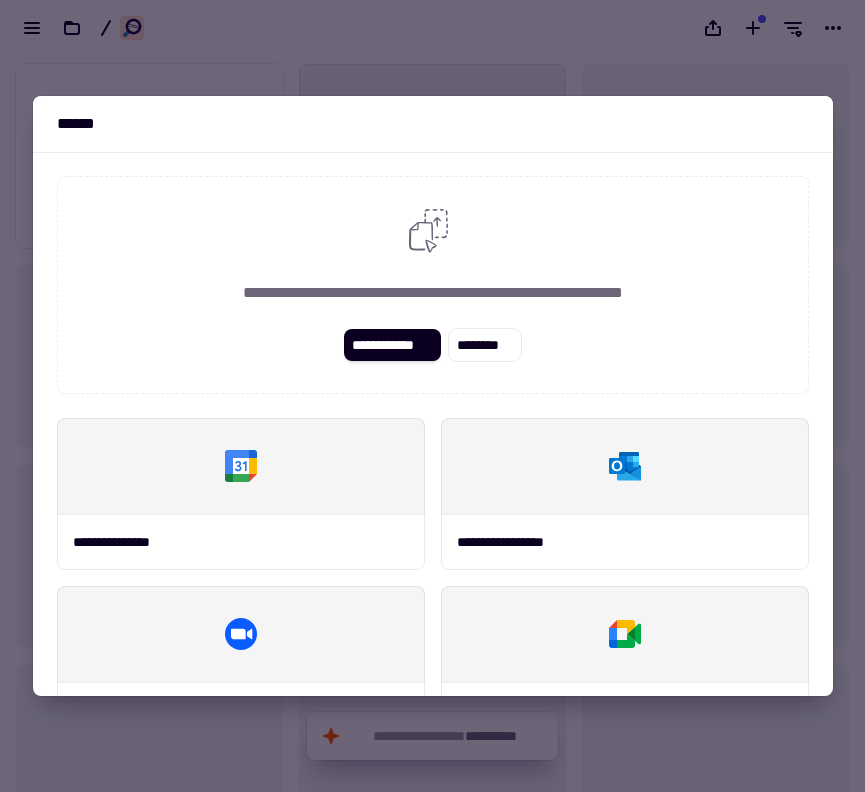 click at bounding box center (432, 396) 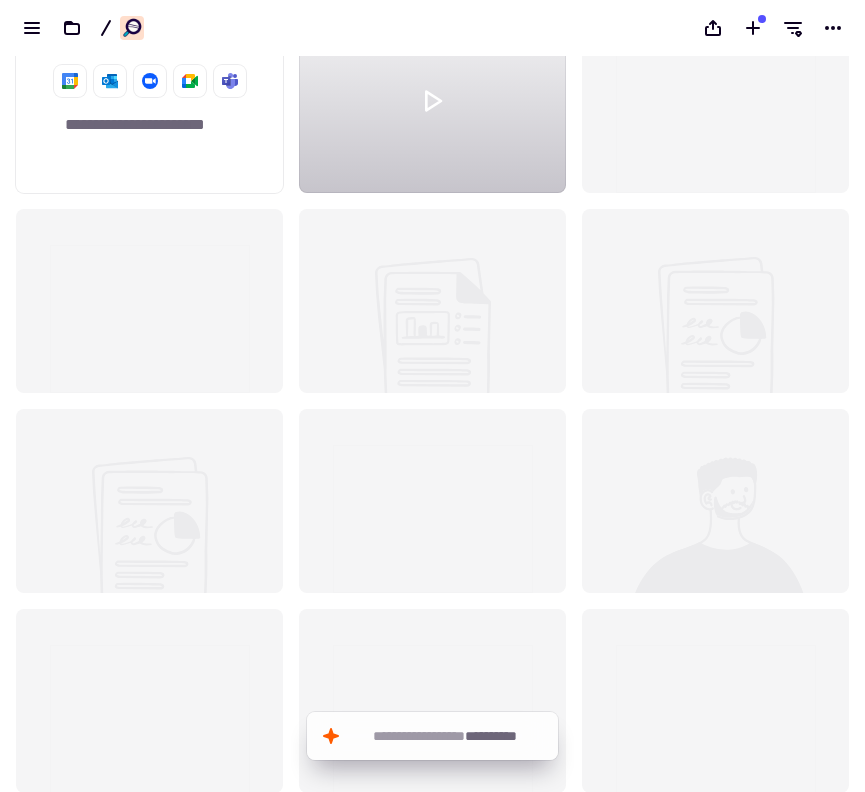 scroll, scrollTop: 0, scrollLeft: 0, axis: both 